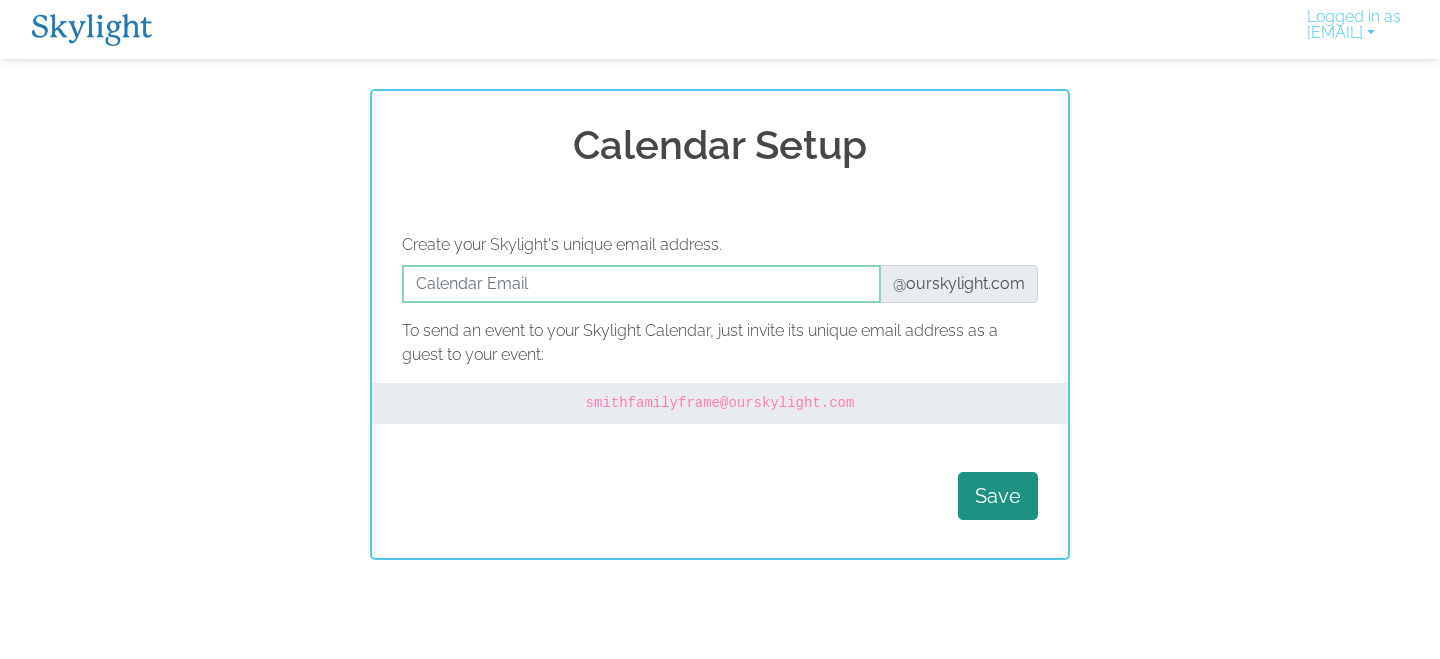 scroll, scrollTop: 0, scrollLeft: 0, axis: both 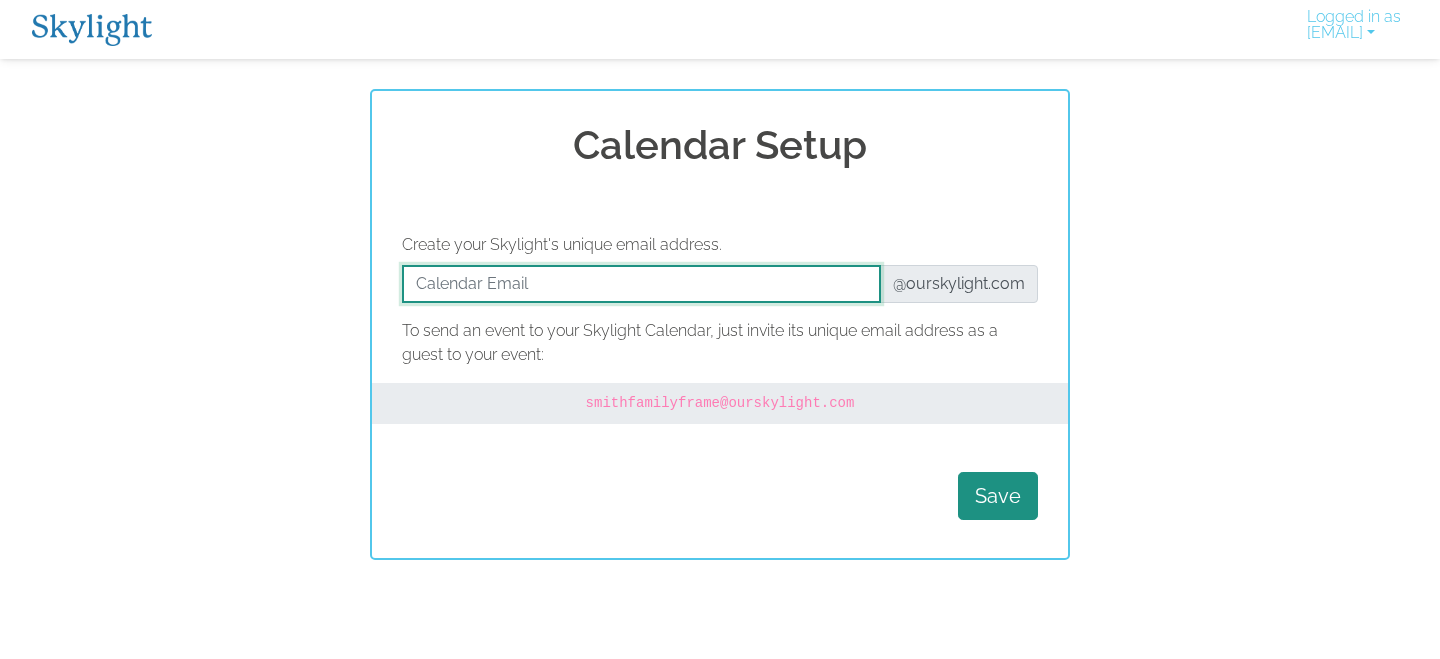 click at bounding box center (641, 284) 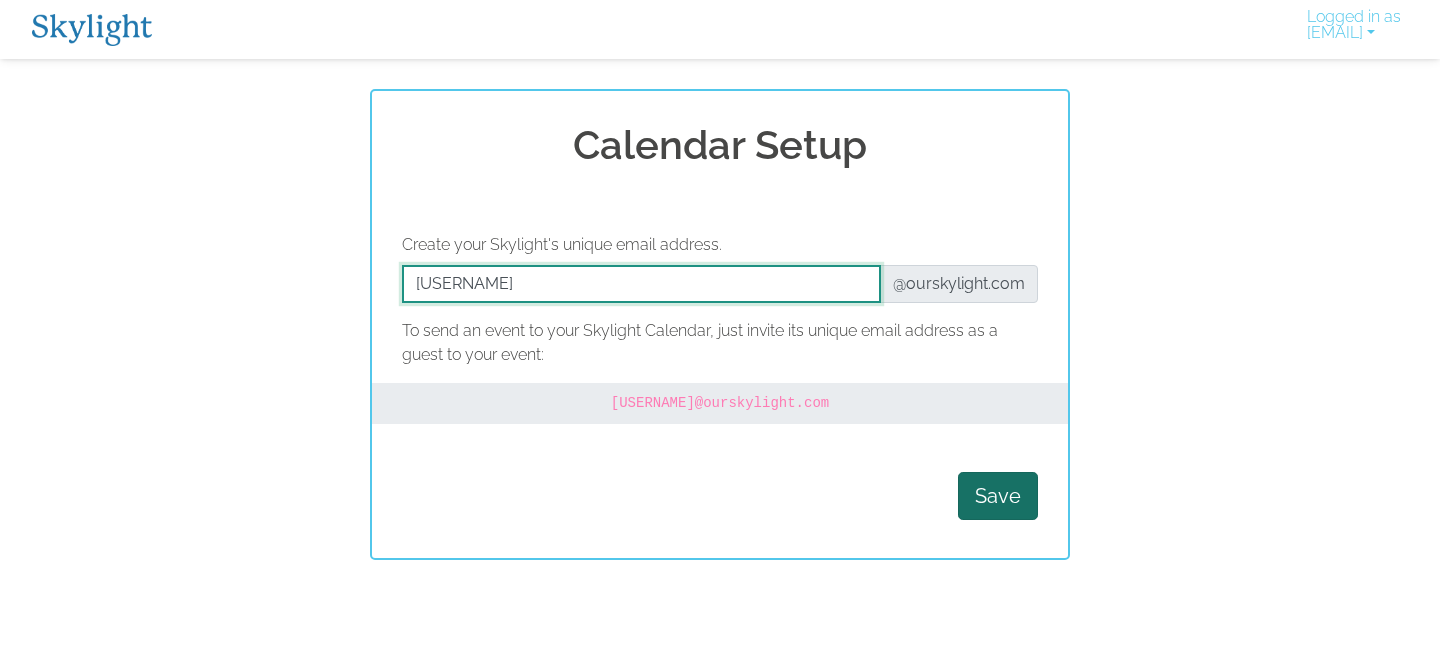 type on "[USERNAME]" 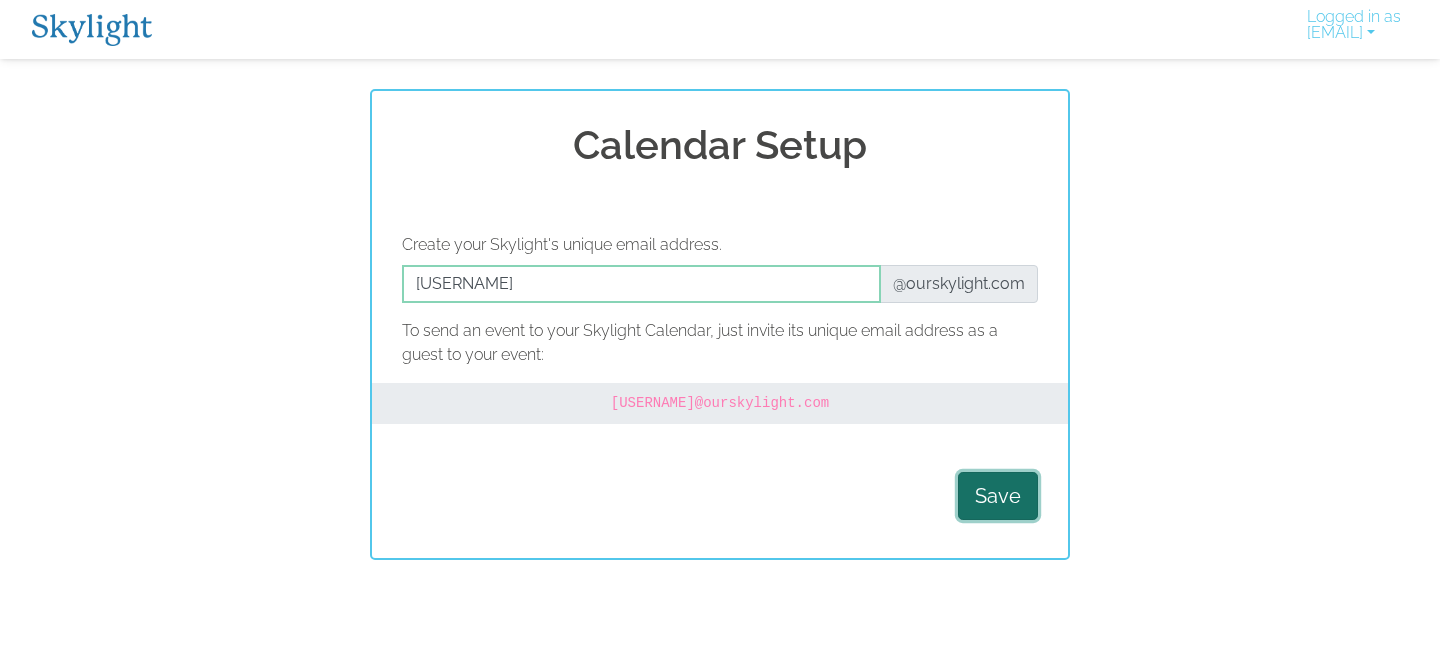 click on "Save" at bounding box center (998, 496) 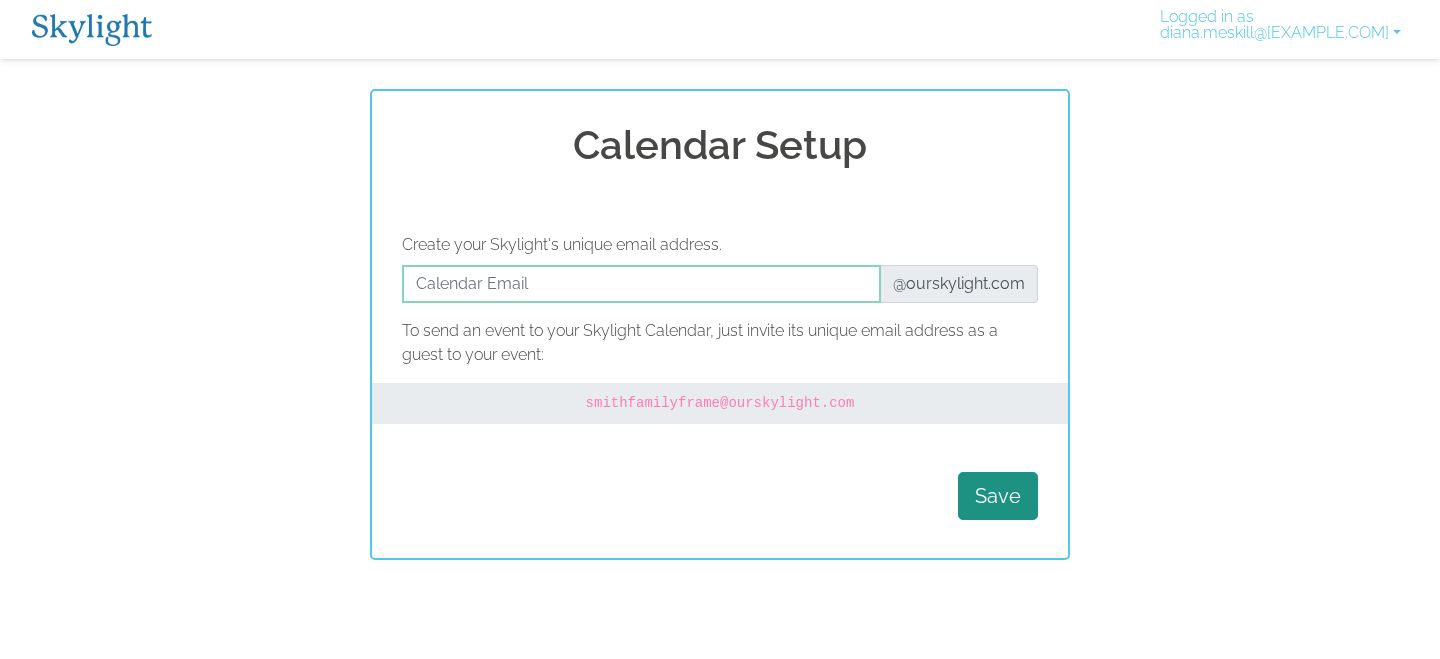 scroll, scrollTop: 0, scrollLeft: 0, axis: both 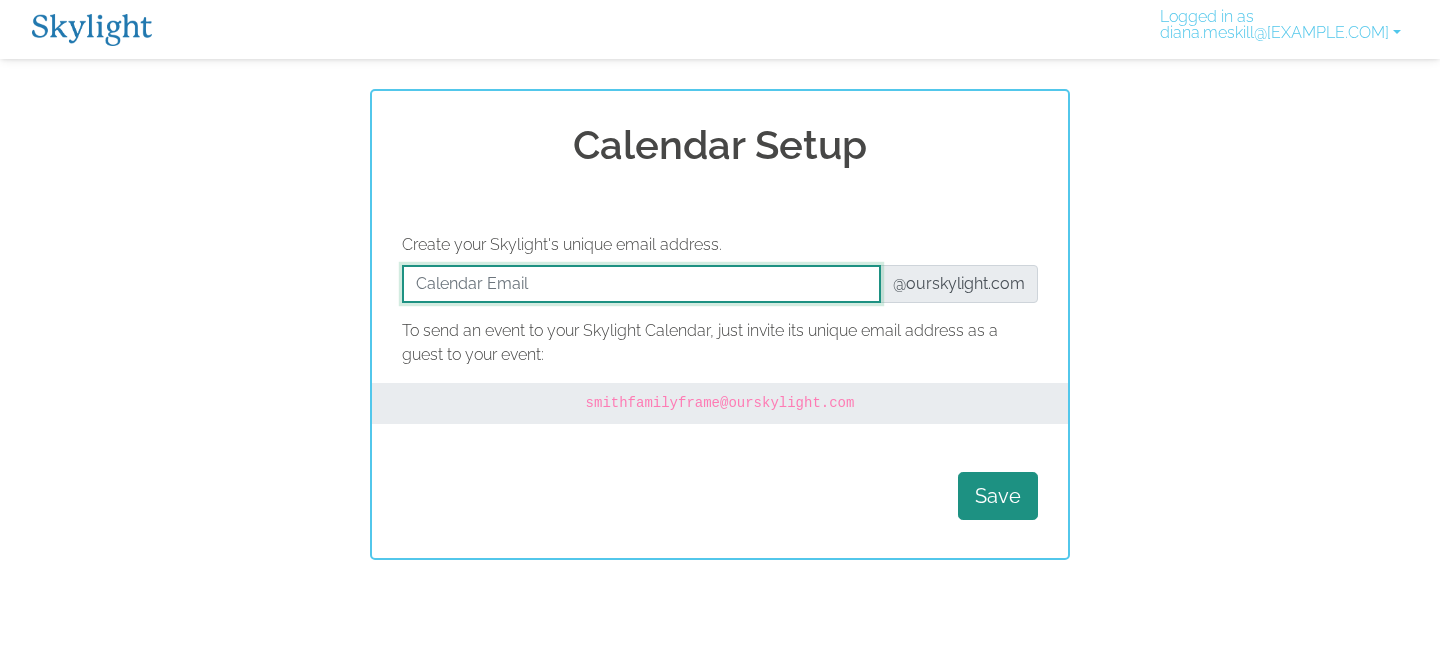 click at bounding box center [641, 284] 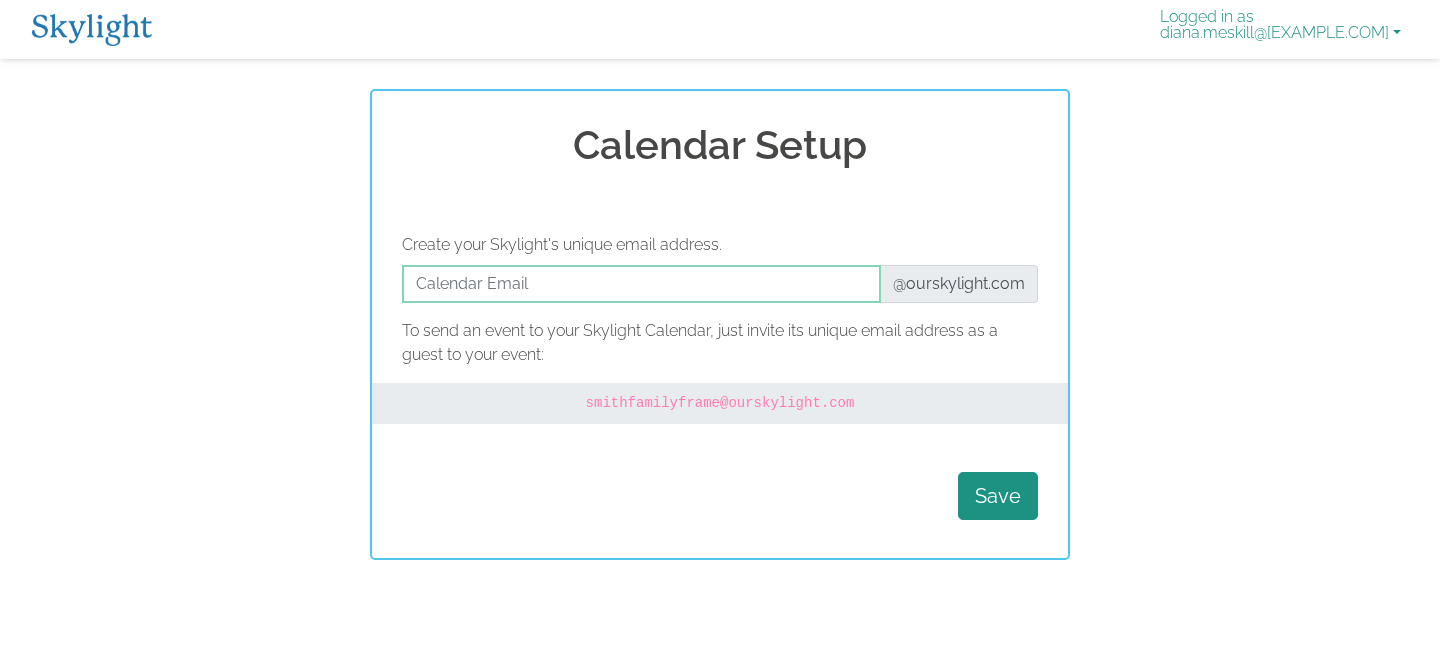 click on "Logged in as diana.meskill@[EXAMPLE.COM]" at bounding box center (1280, 29) 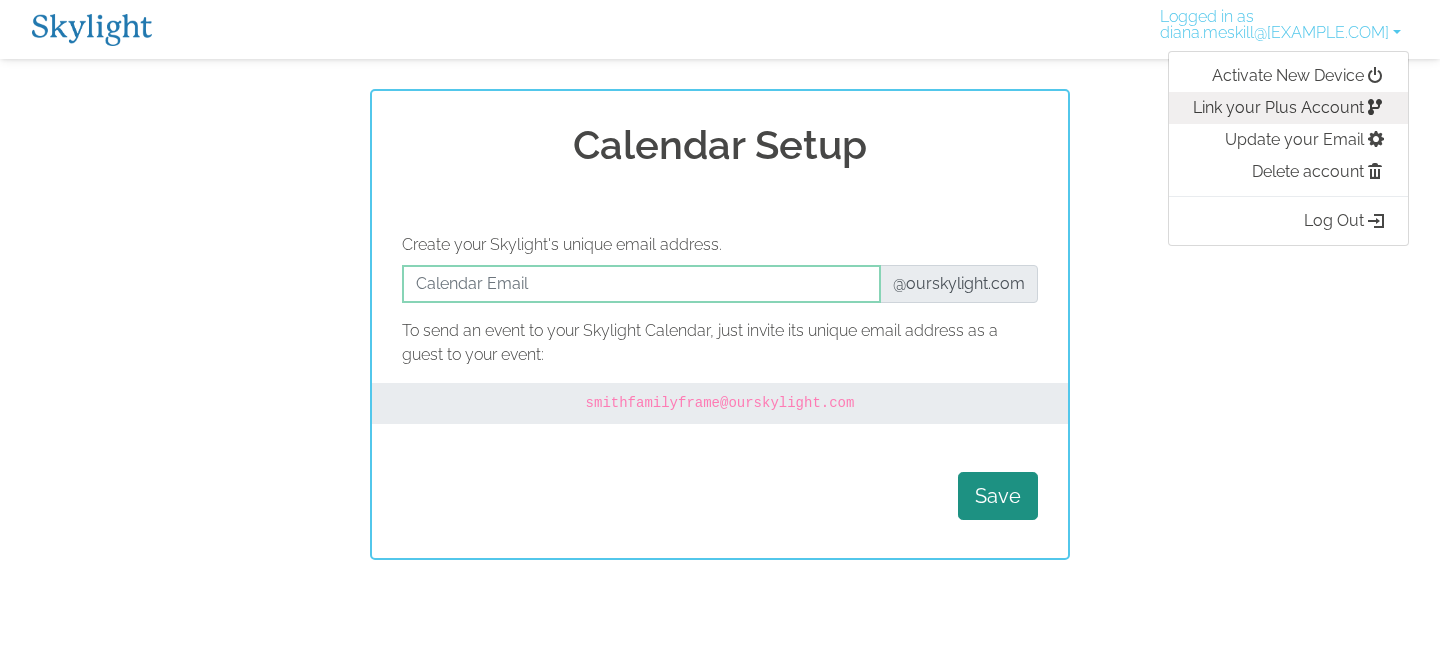 click on "Link your Plus Account" at bounding box center (1288, 108) 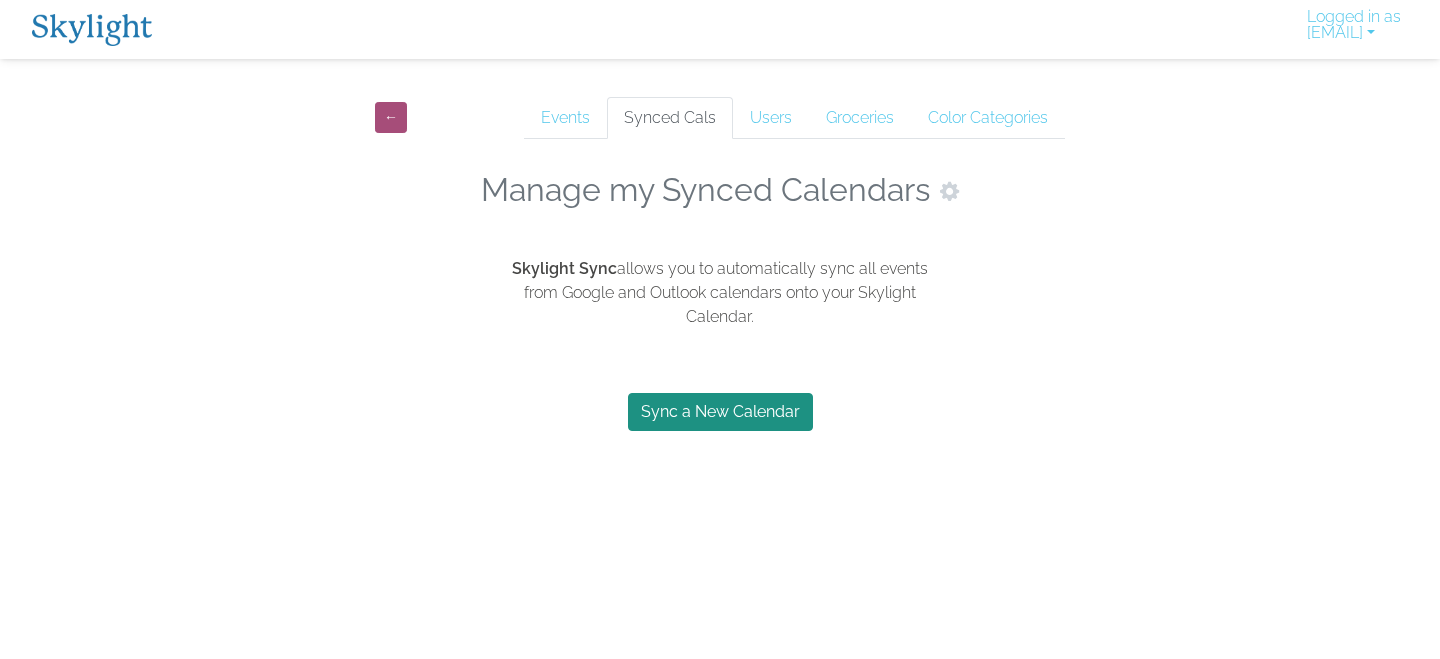 scroll, scrollTop: 0, scrollLeft: 0, axis: both 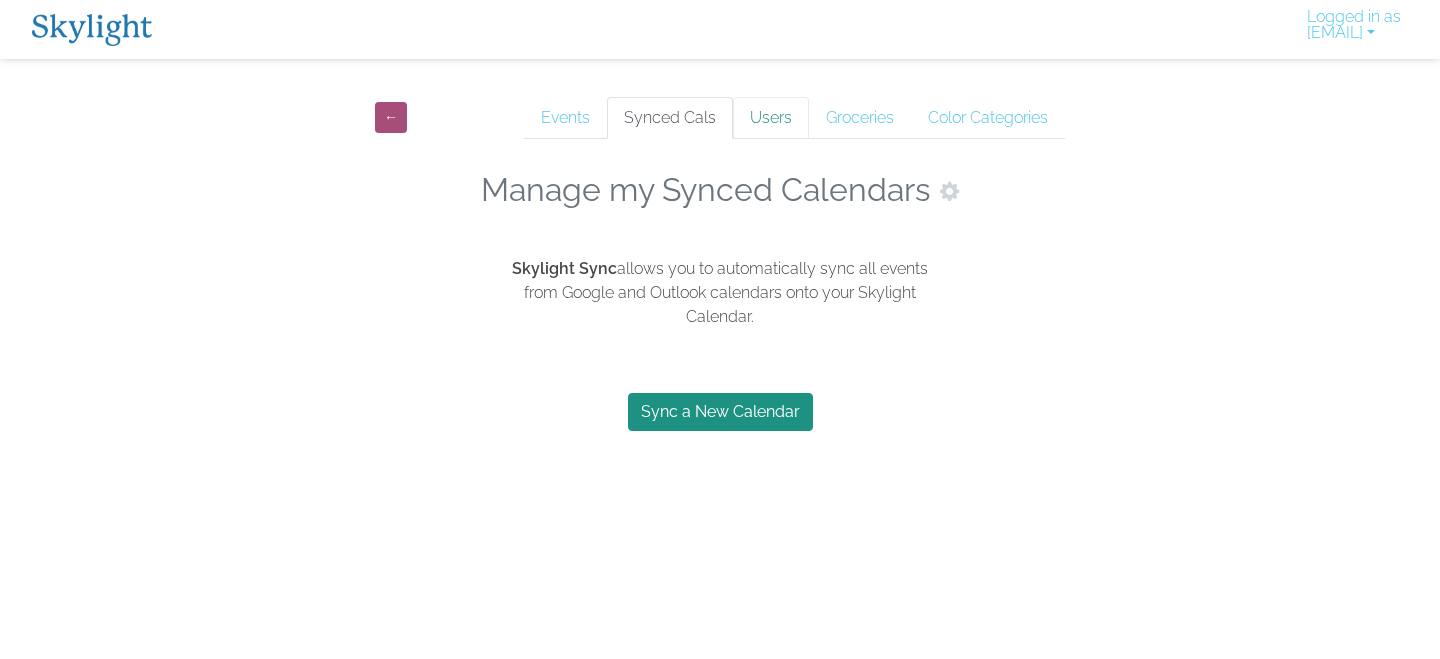 click on "Users" at bounding box center [771, 118] 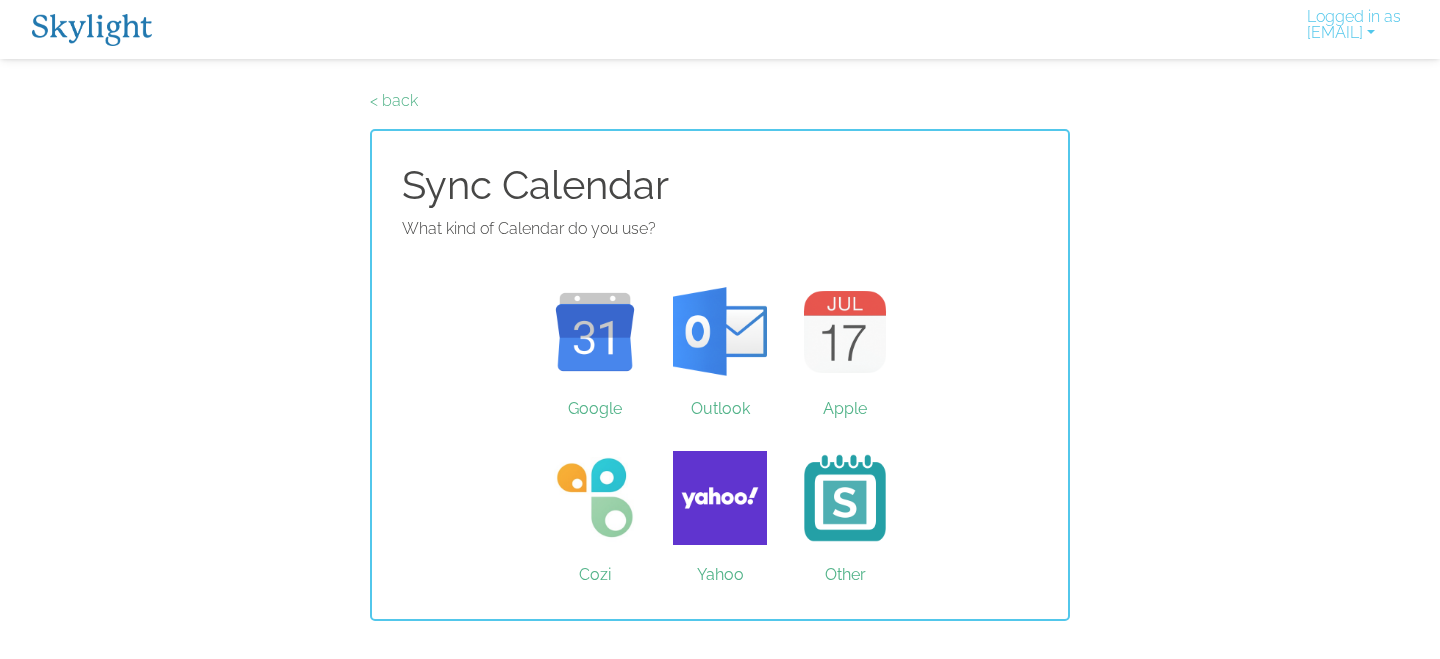 scroll, scrollTop: 0, scrollLeft: 0, axis: both 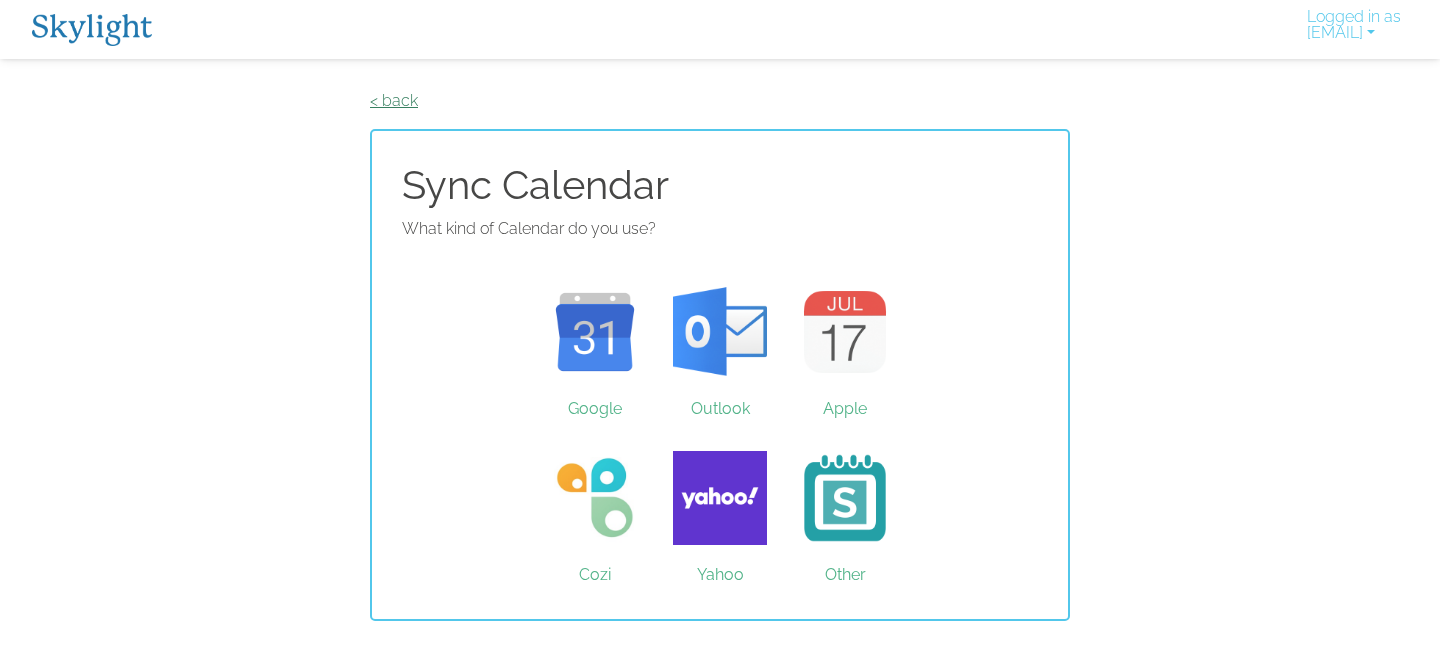 click on "< back" at bounding box center [394, 100] 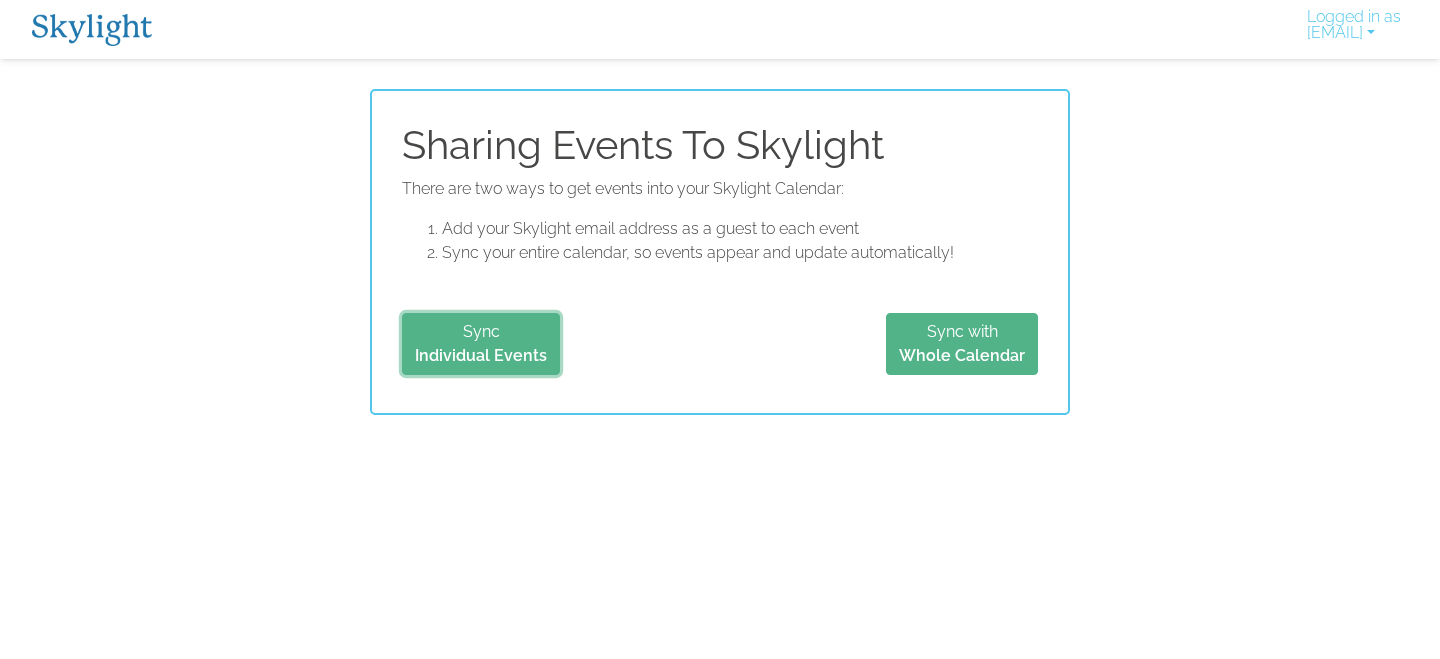 click on "Individual Events" at bounding box center [481, 355] 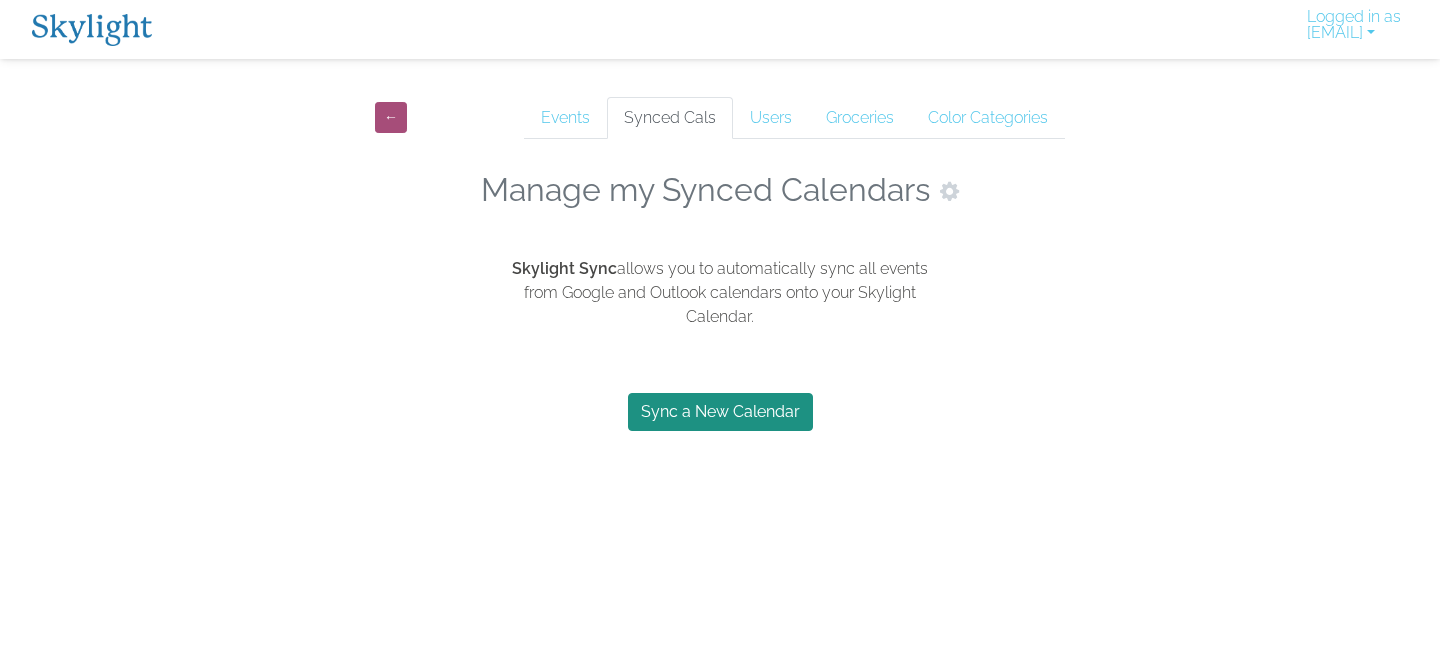 scroll, scrollTop: 0, scrollLeft: 0, axis: both 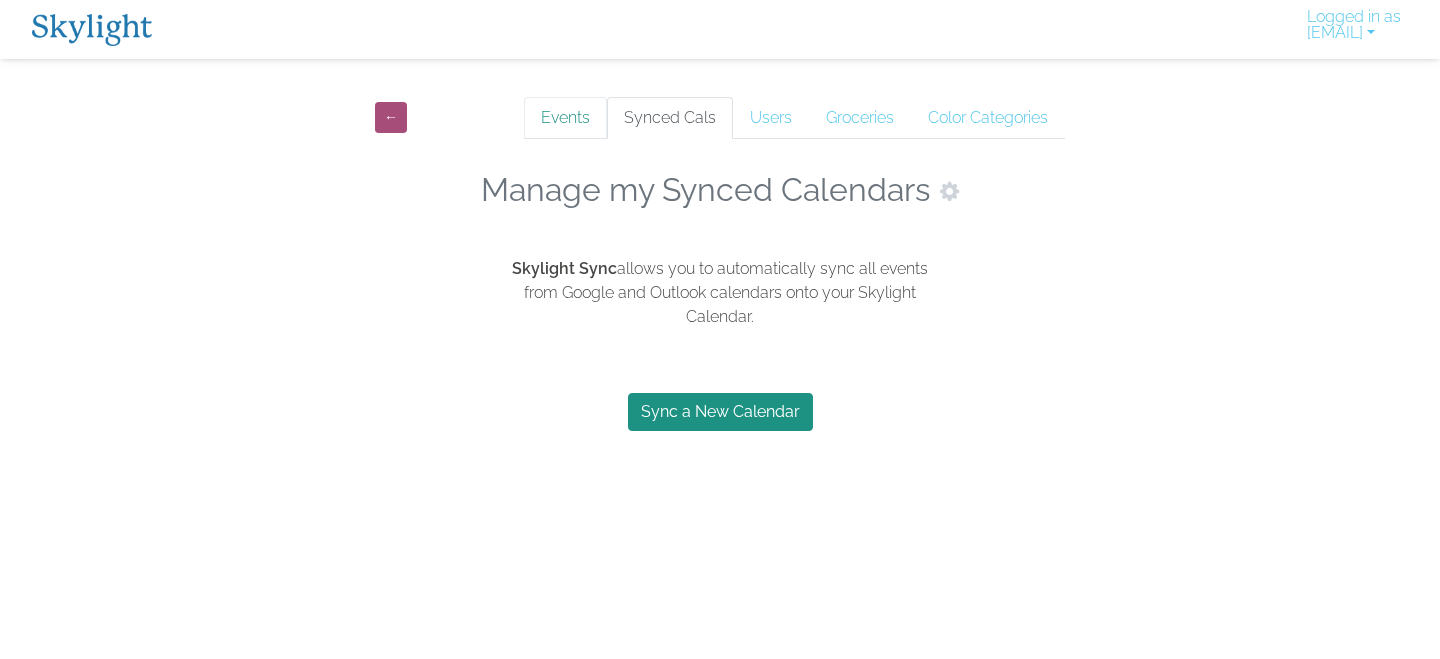 click on "Events" at bounding box center [565, 118] 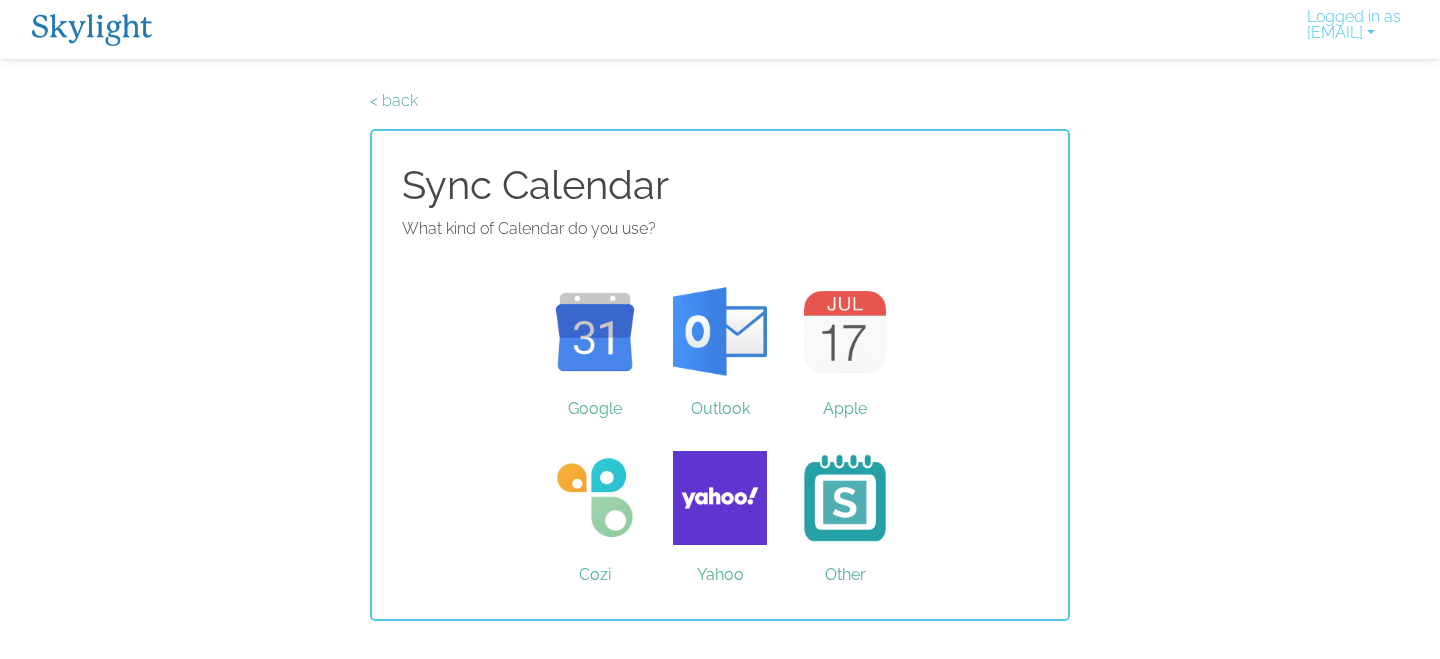 scroll, scrollTop: 0, scrollLeft: 0, axis: both 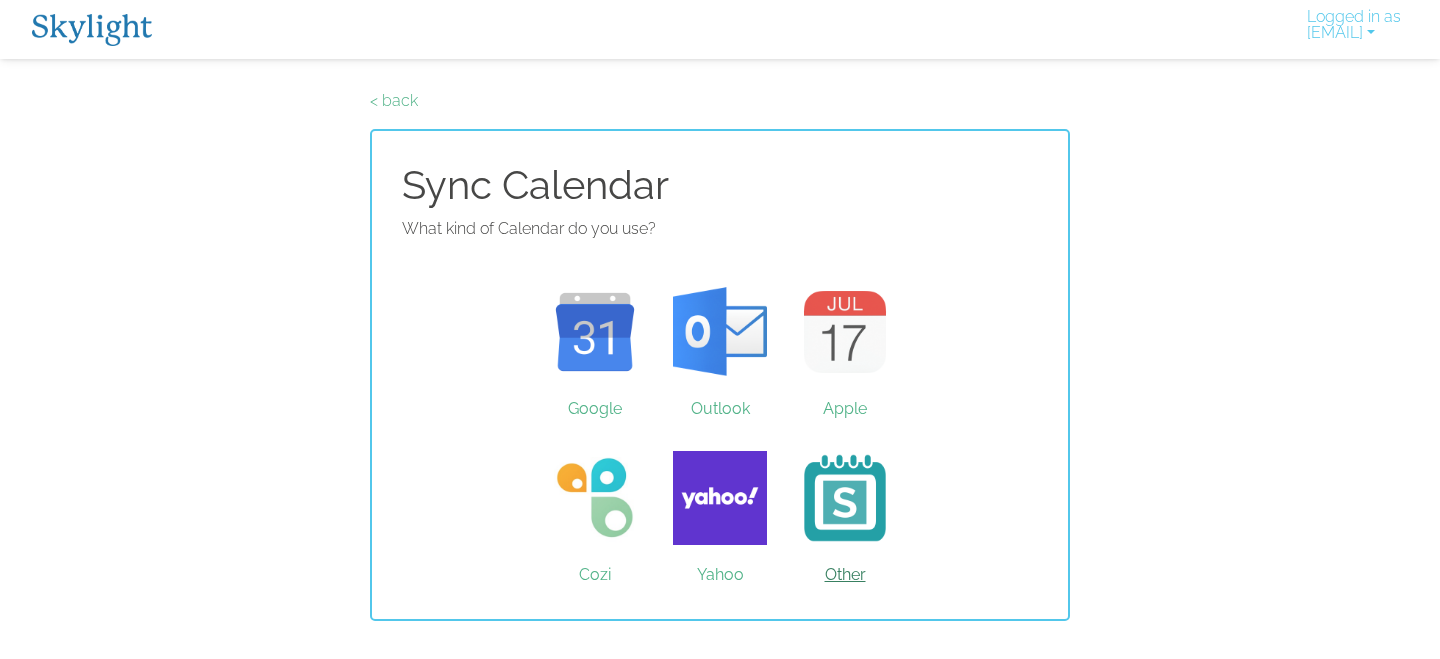 click on "Other" at bounding box center [845, 498] 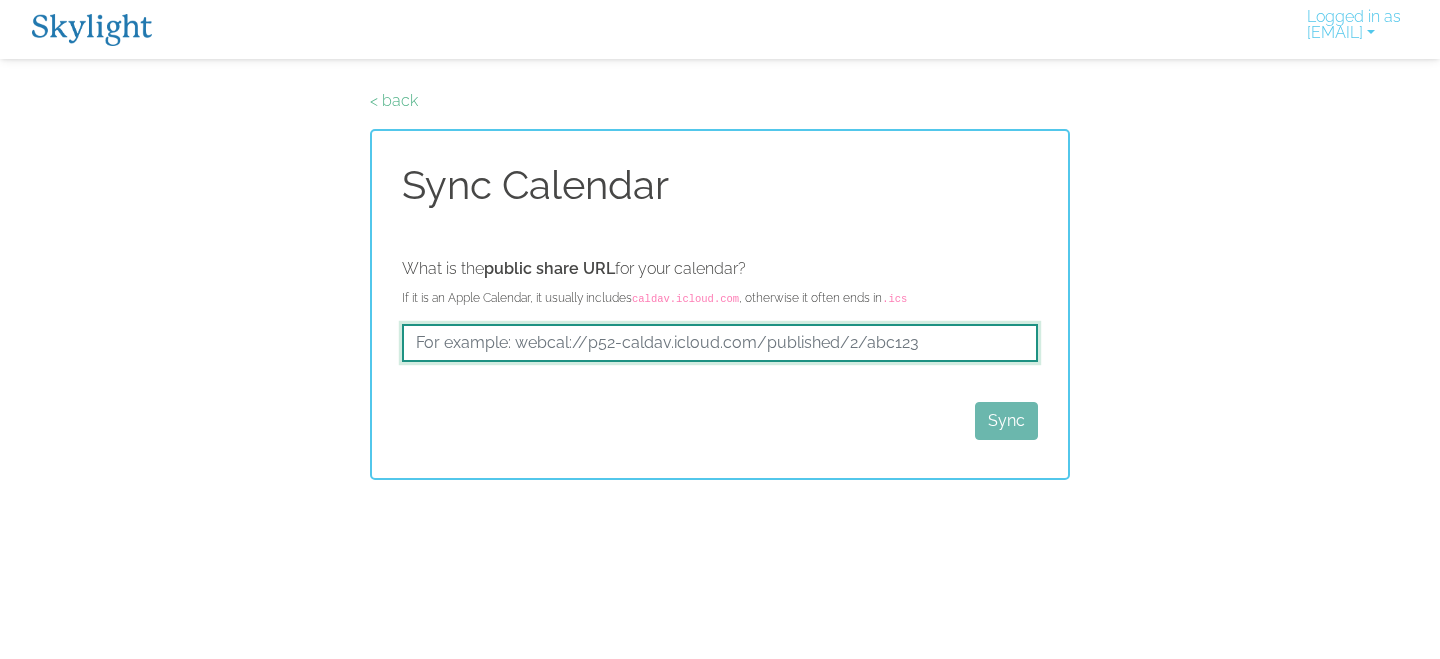 click at bounding box center (720, 343) 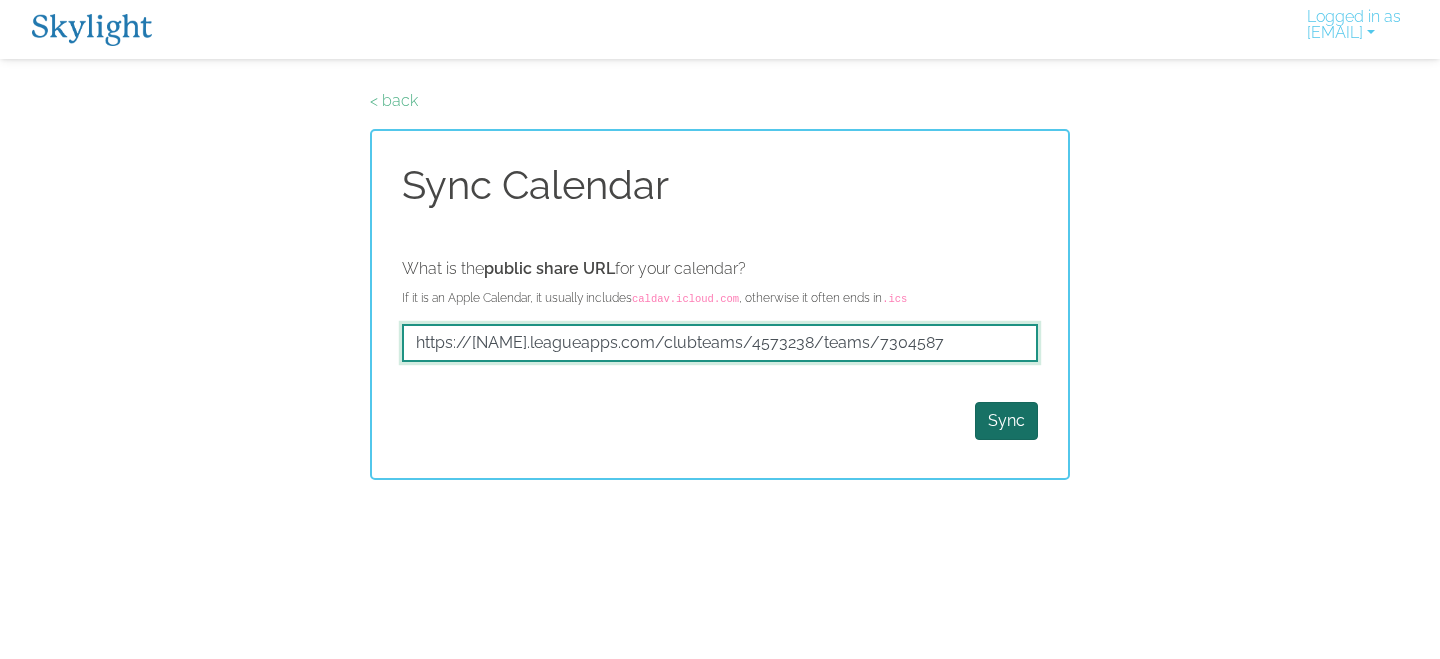 type on "https://jramerks.leagueapps.com/clubteams/4573238/teams/7304587" 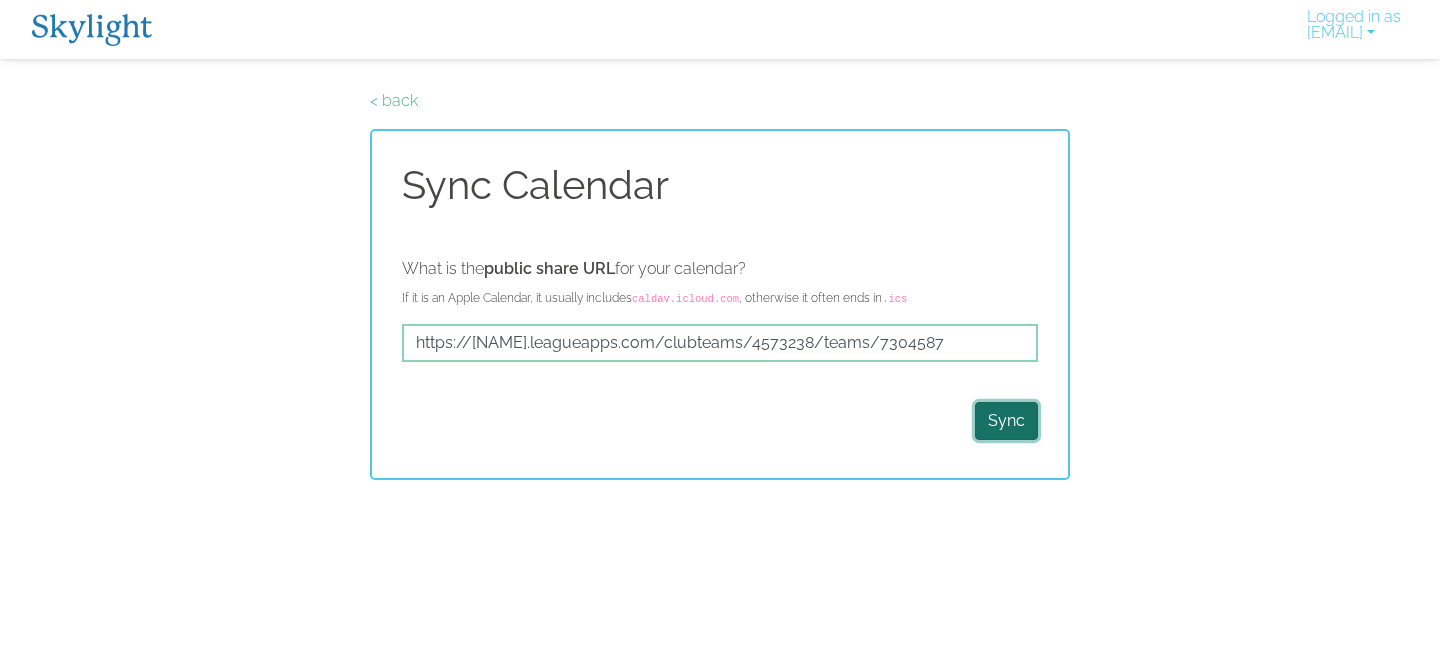 click on "Sync" at bounding box center (1006, 421) 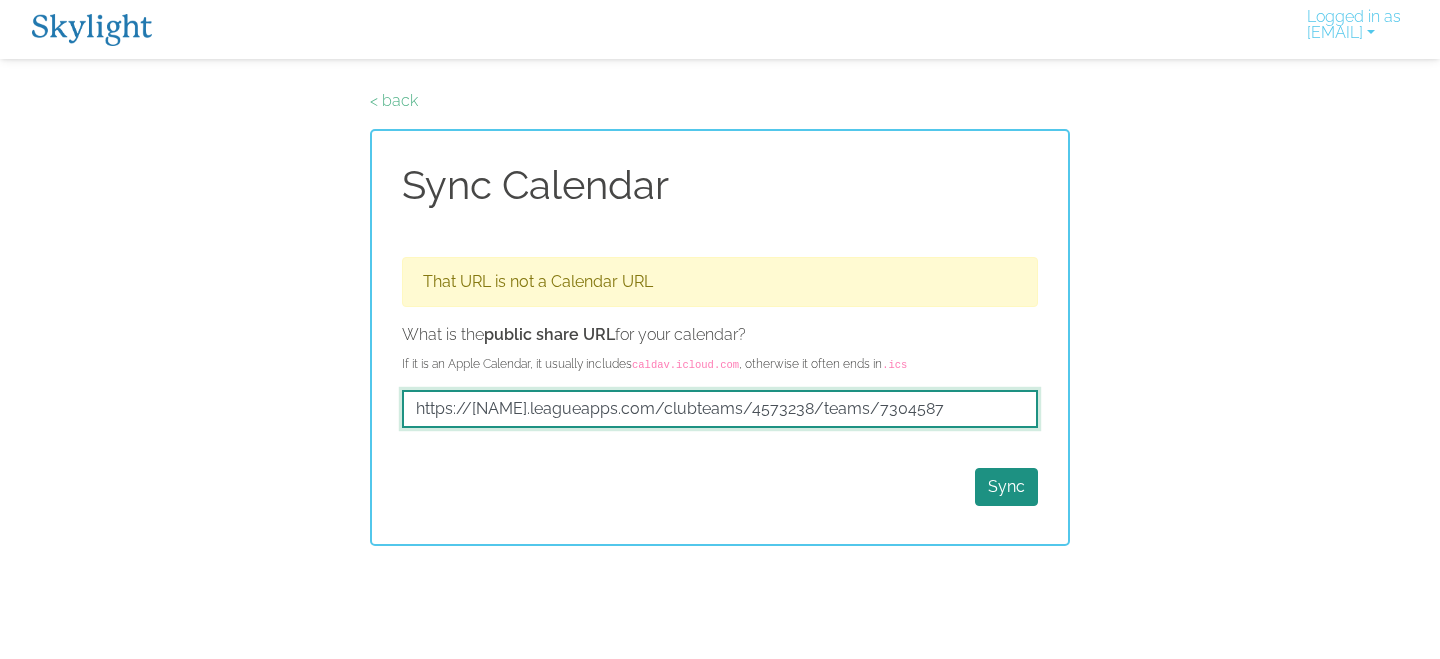 drag, startPoint x: 955, startPoint y: 416, endPoint x: 352, endPoint y: 411, distance: 603.02075 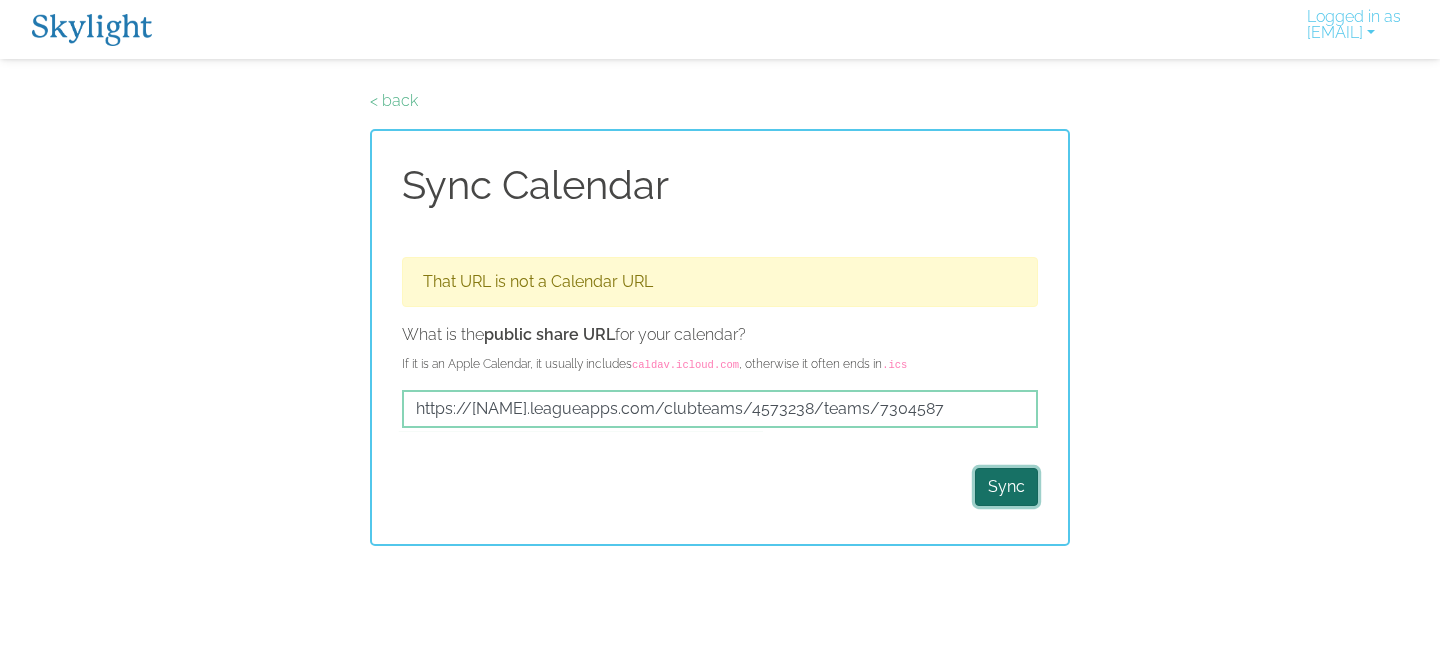 click on "Sync" at bounding box center (1006, 487) 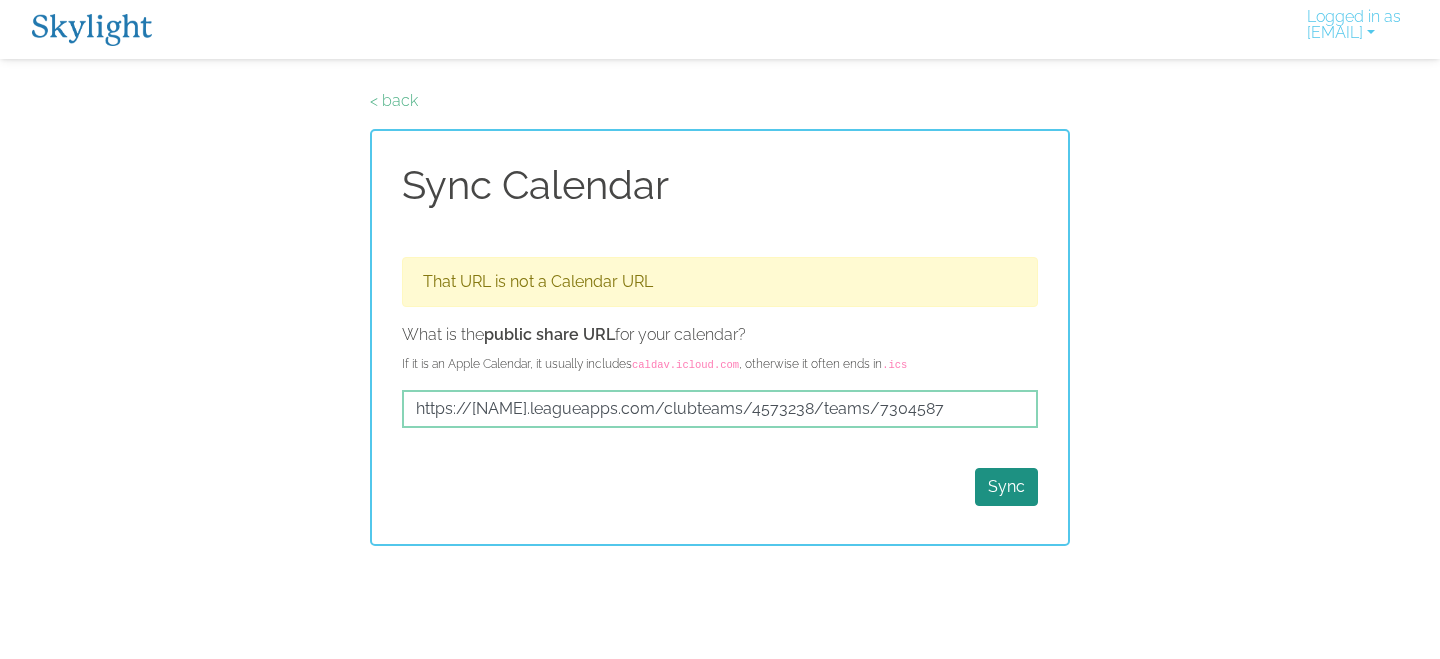 click on "caldav.icloud.com" at bounding box center (685, 365) 